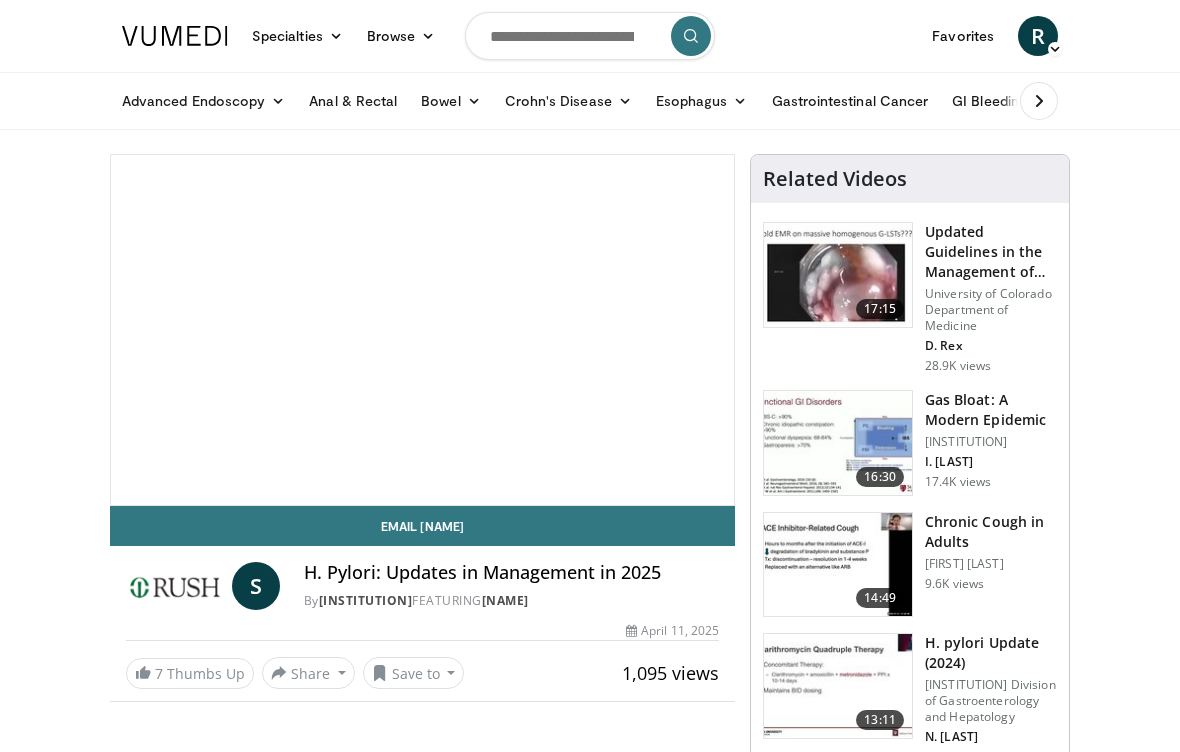 scroll, scrollTop: 0, scrollLeft: 0, axis: both 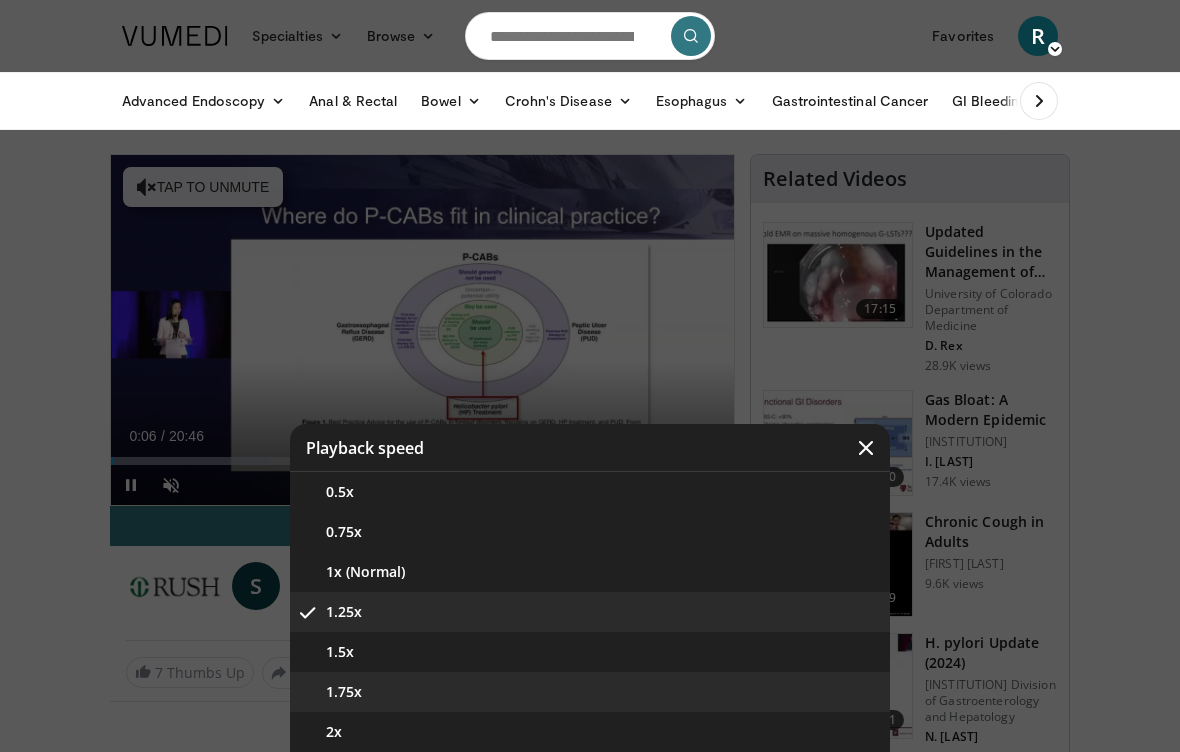 click on "1.75x" at bounding box center (590, 692) 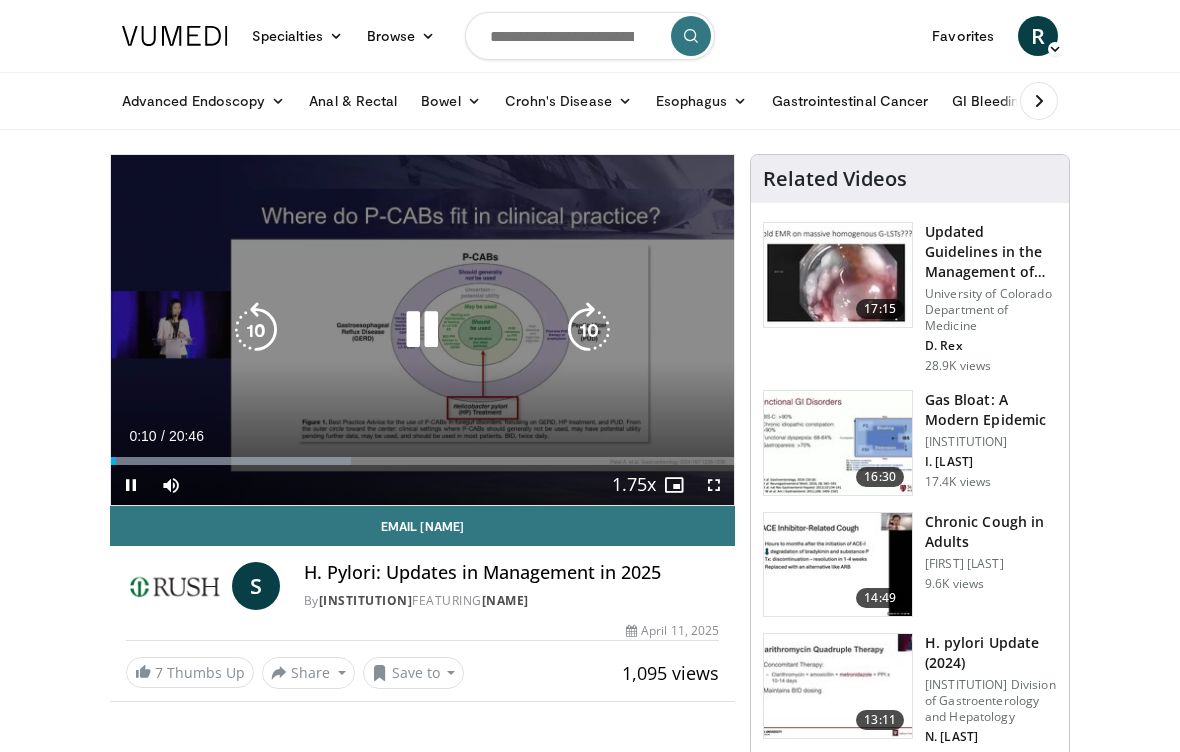 click on "10 seconds
Tap to unmute" at bounding box center (422, 330) 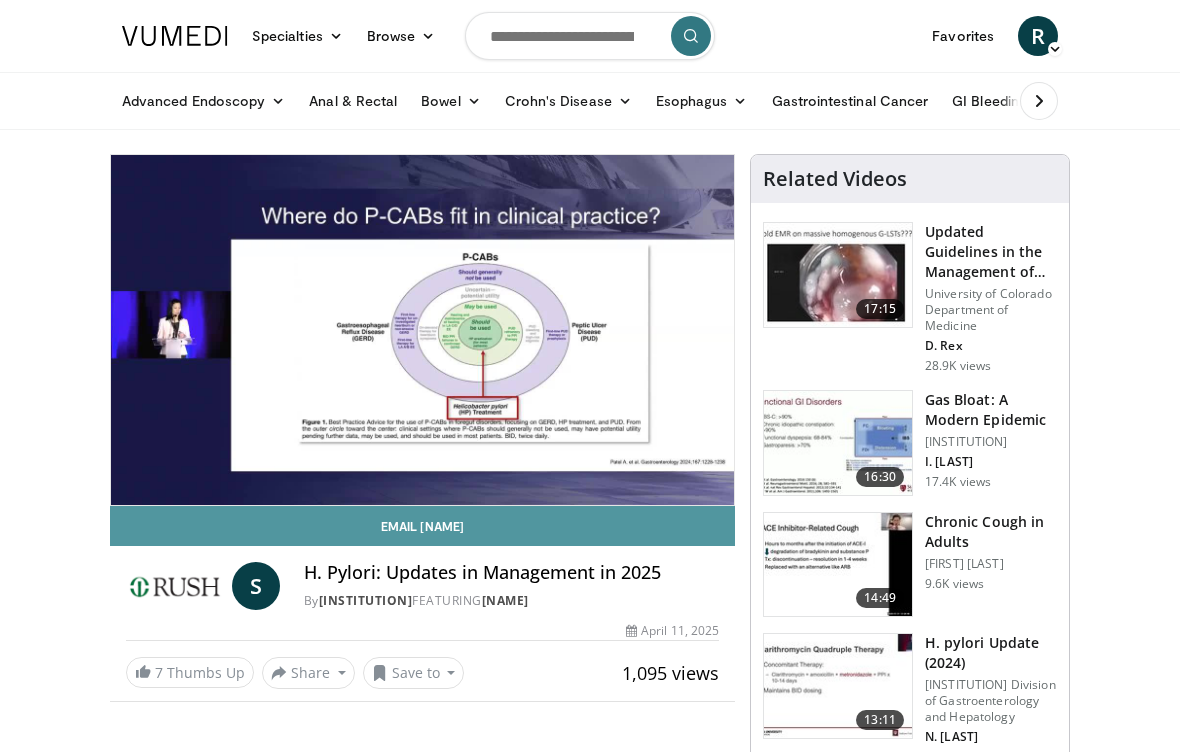 click on "Email
Salina" at bounding box center [422, 526] 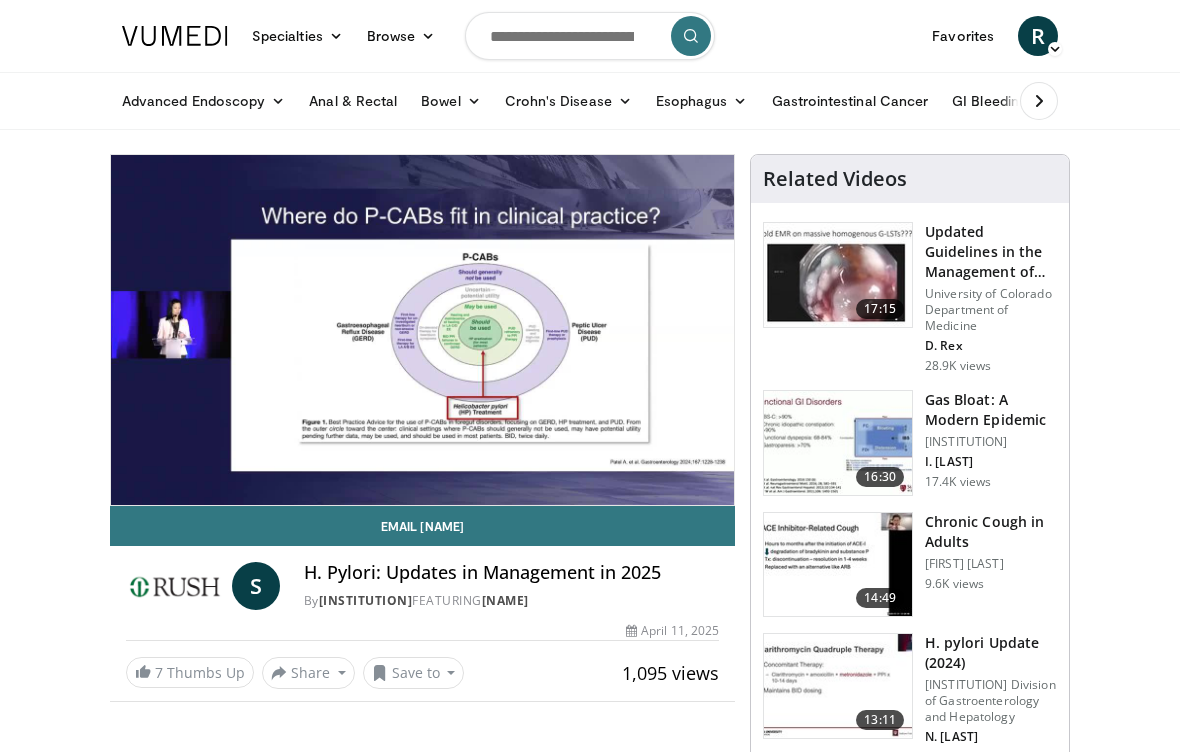 click at bounding box center [714, 485] 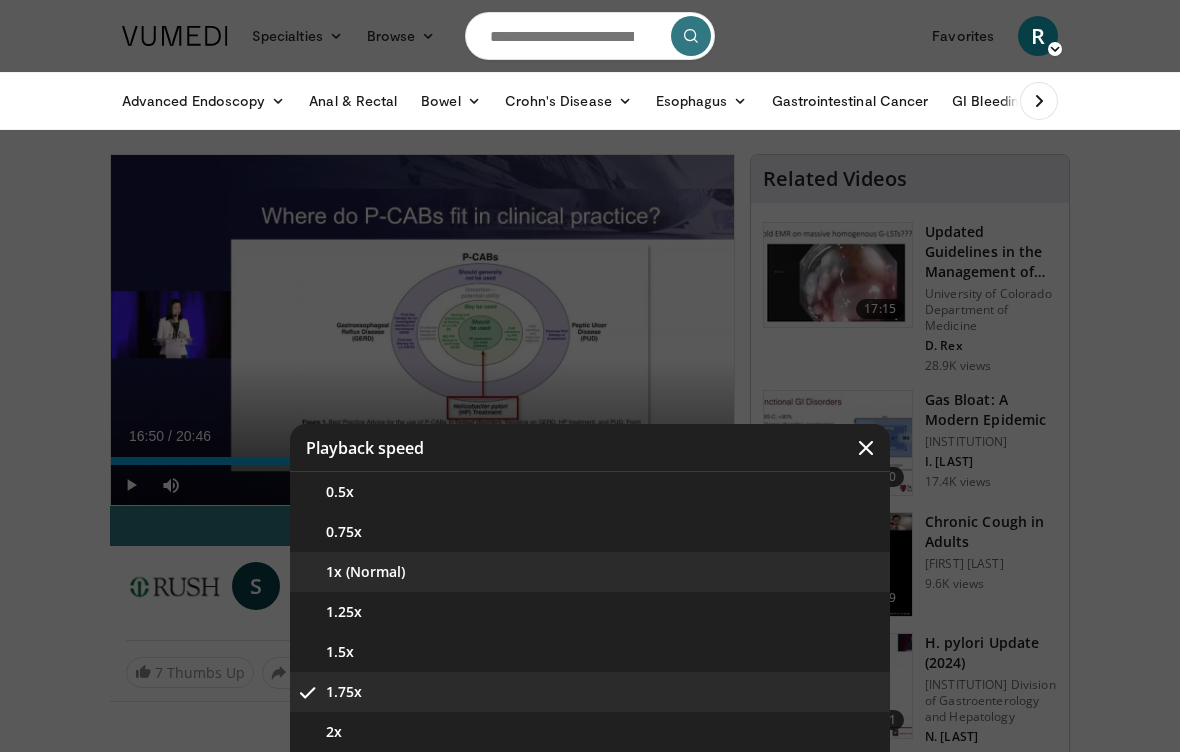 click on "1x (Normal)" at bounding box center [590, 572] 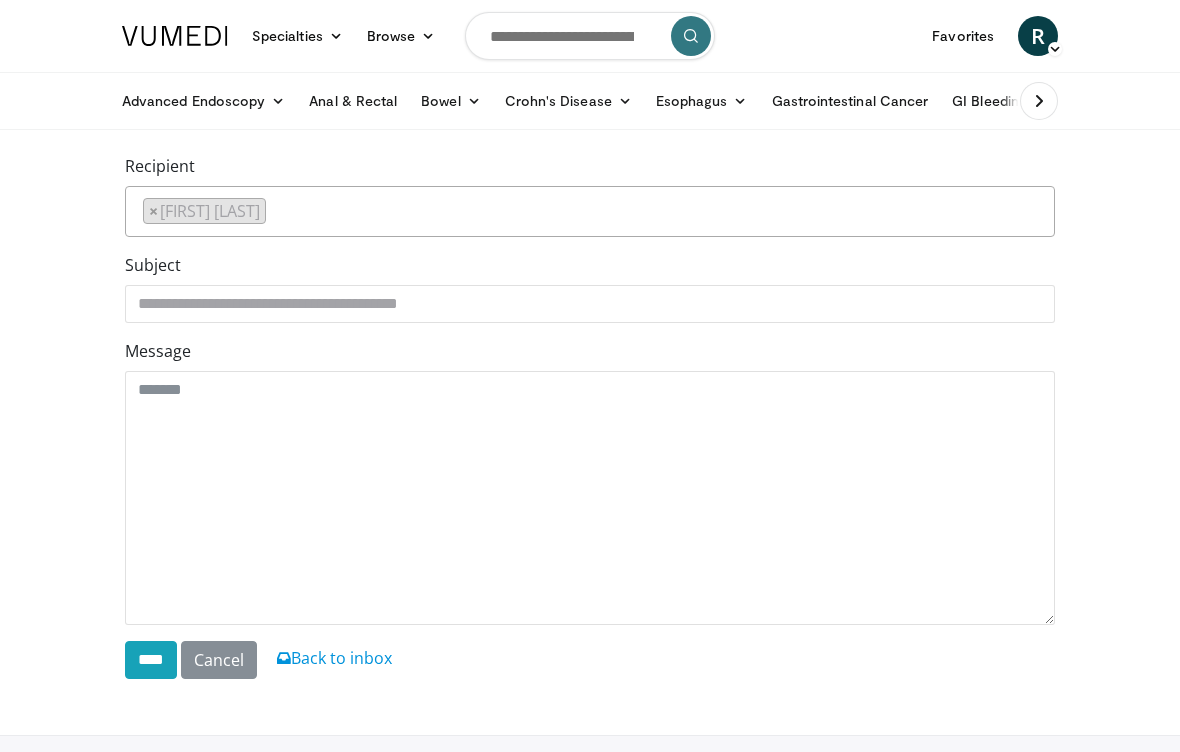 scroll, scrollTop: 0, scrollLeft: 0, axis: both 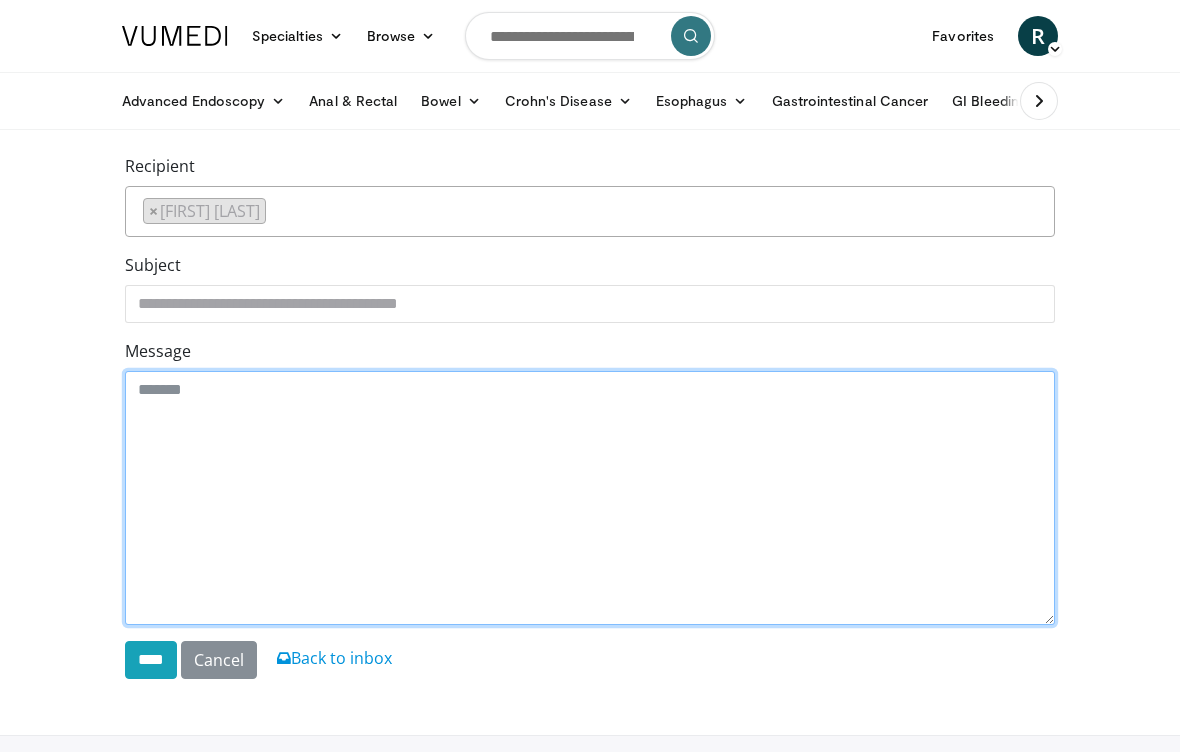 click on "Message" at bounding box center [590, 498] 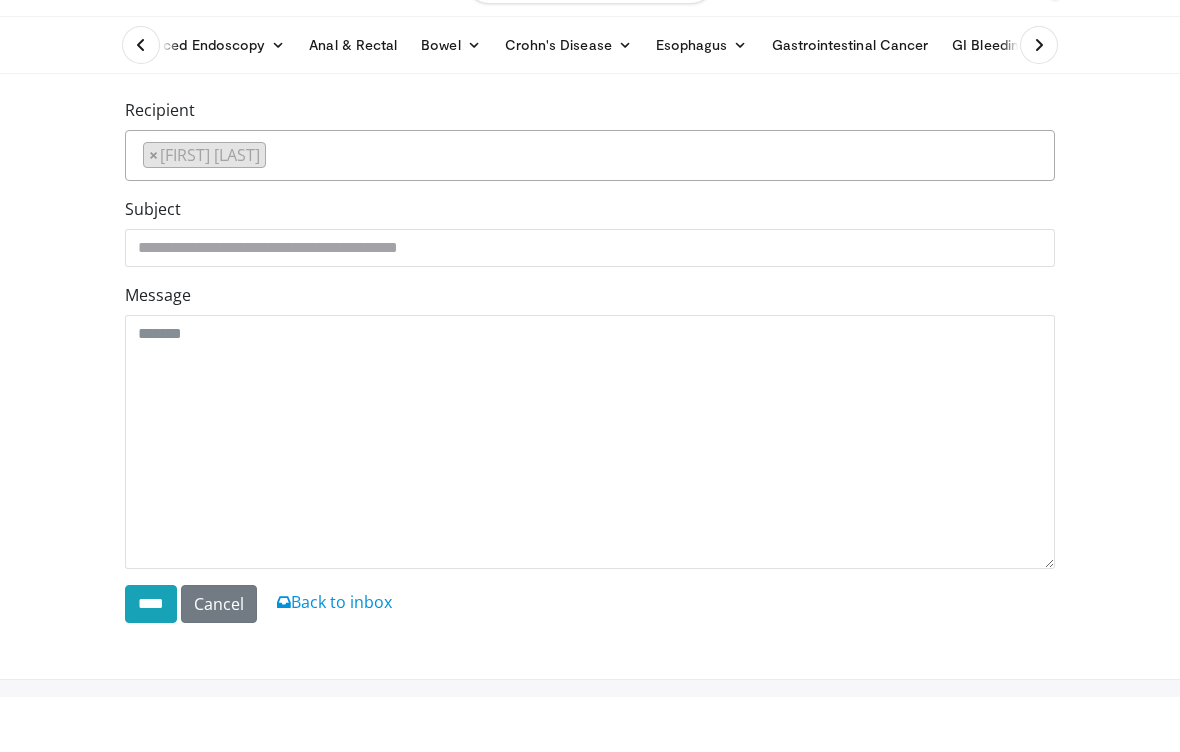 click on "Cancel" at bounding box center [219, 660] 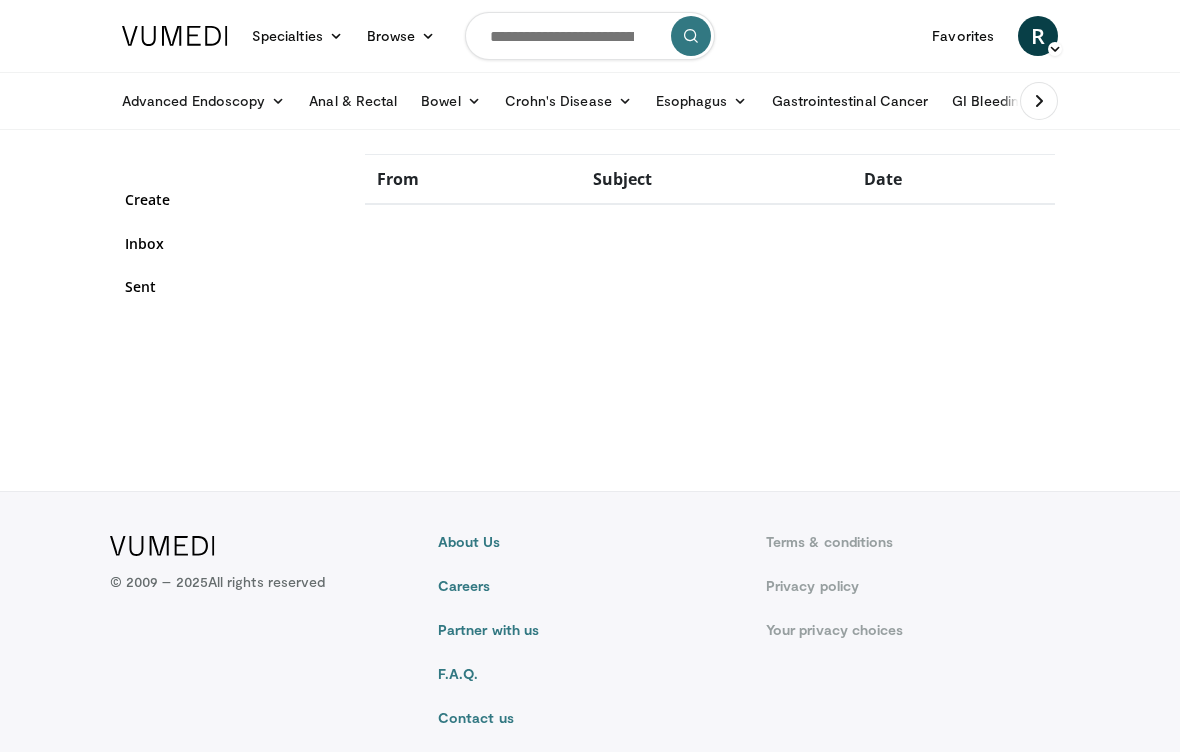 scroll, scrollTop: 0, scrollLeft: 0, axis: both 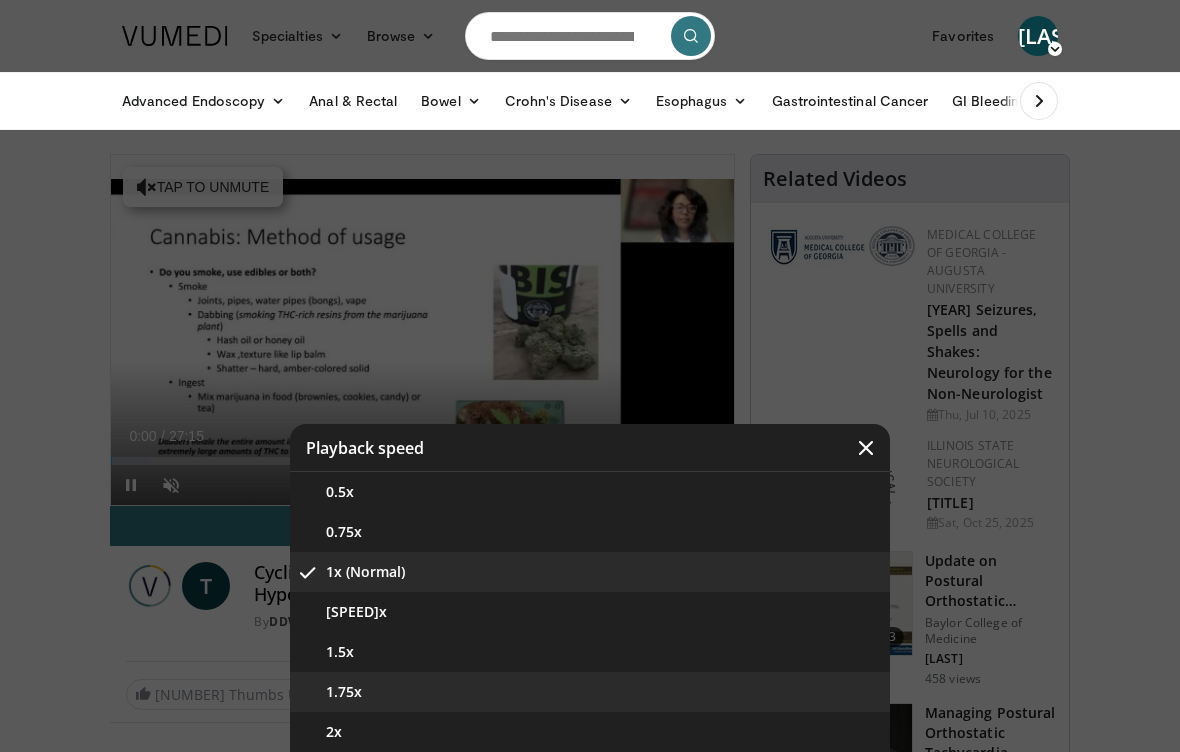 click on "1.75x" at bounding box center (590, 692) 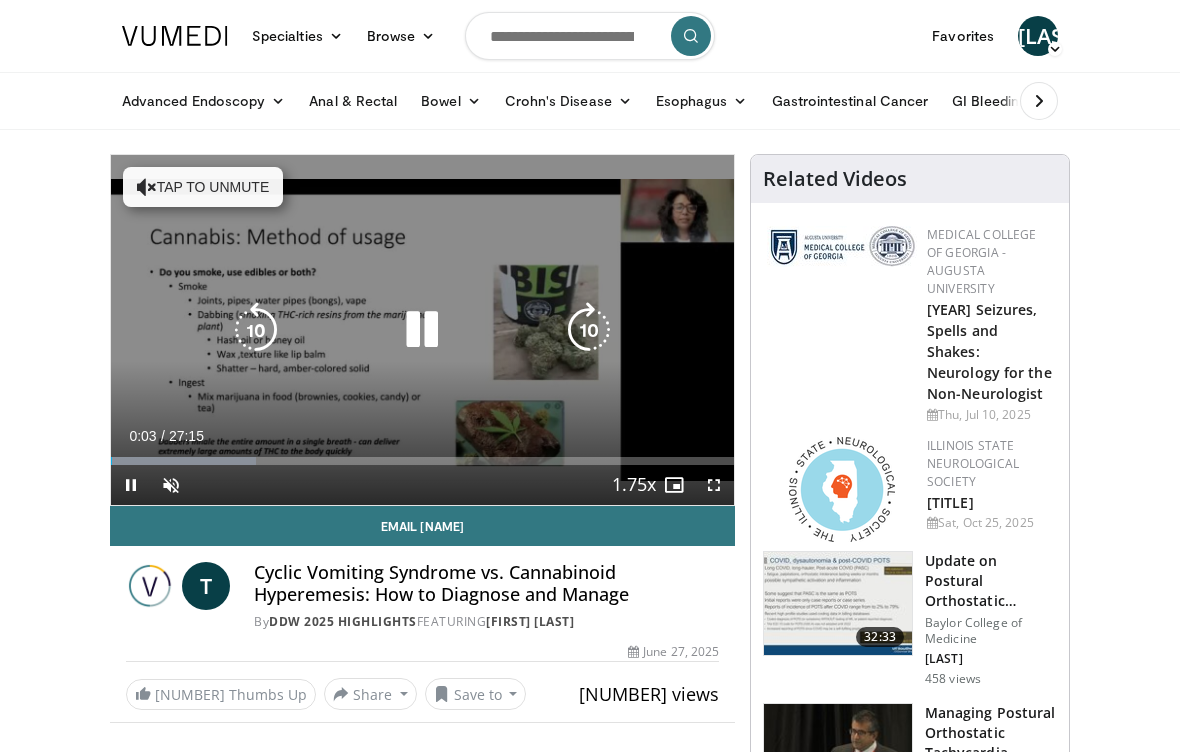 click at bounding box center (422, 330) 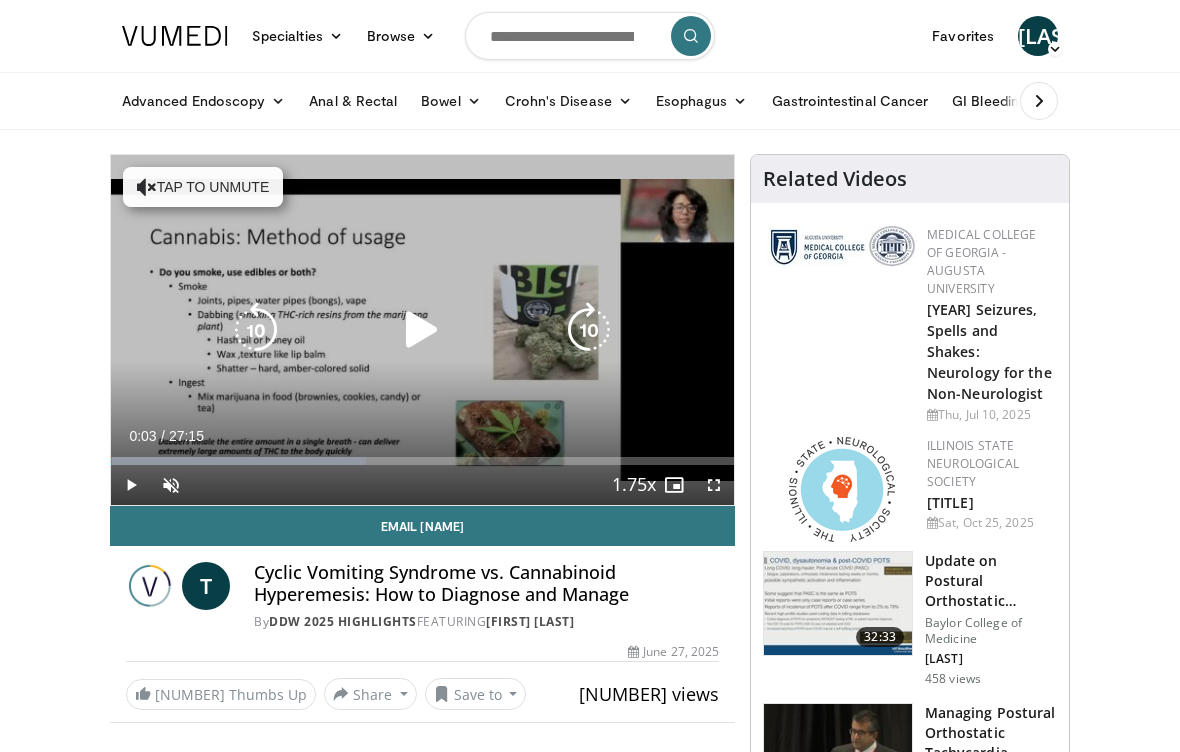 click at bounding box center [422, 330] 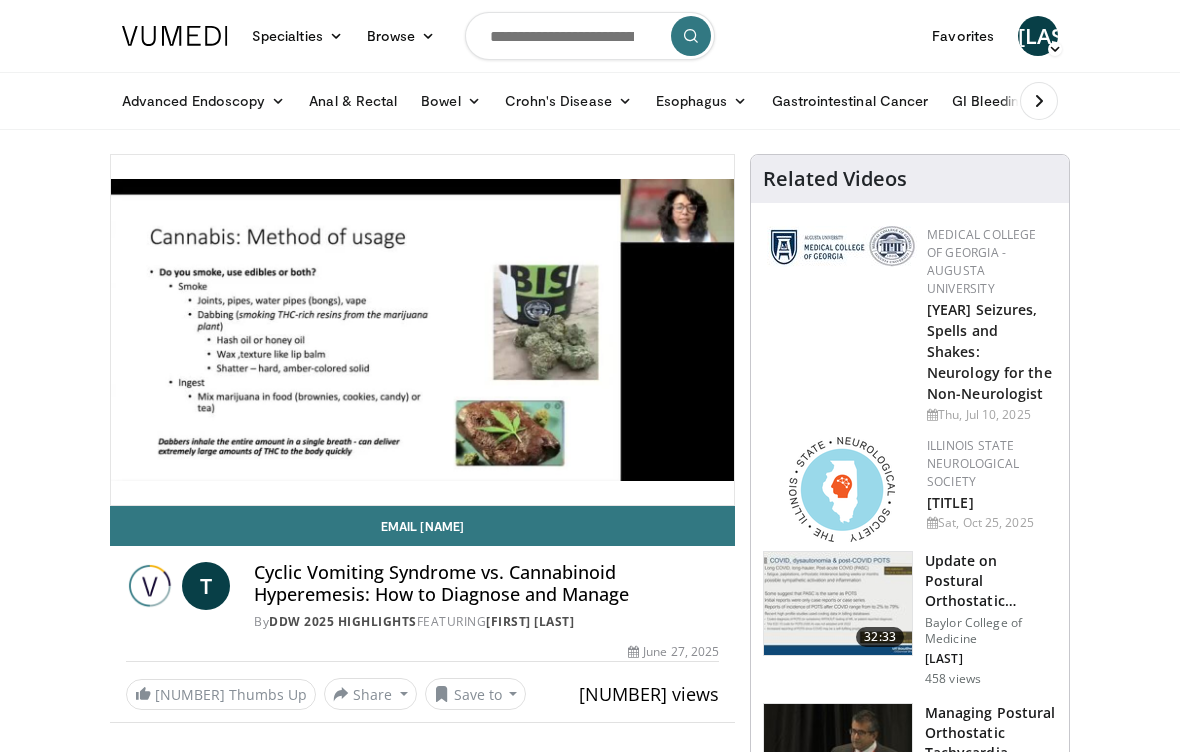 click on "[TIME]
Tap to unmute" at bounding box center [422, 330] 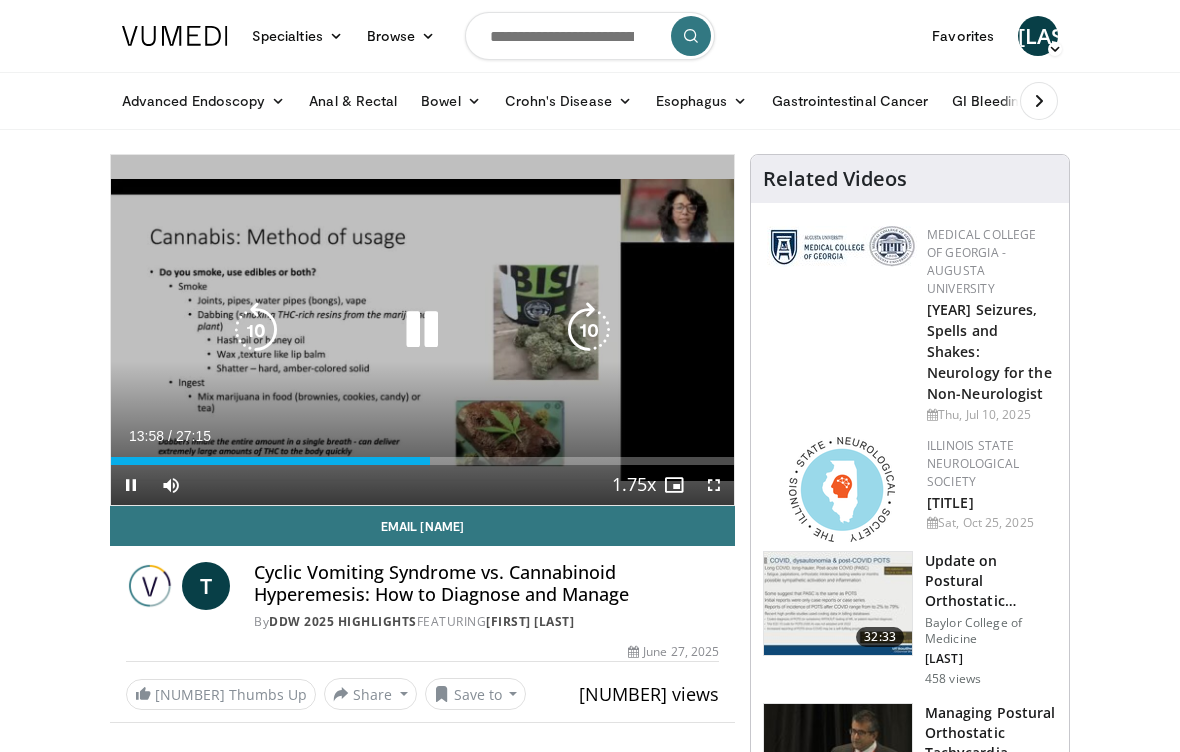 click at bounding box center [422, 330] 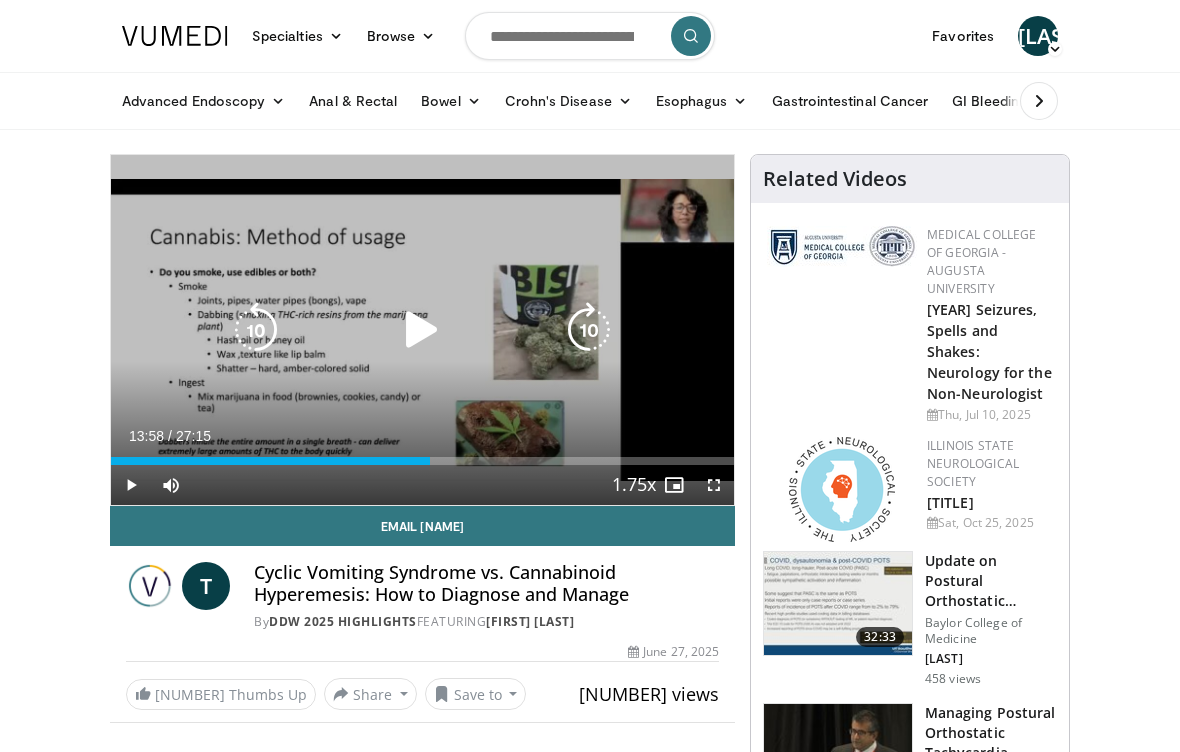 click at bounding box center [422, 330] 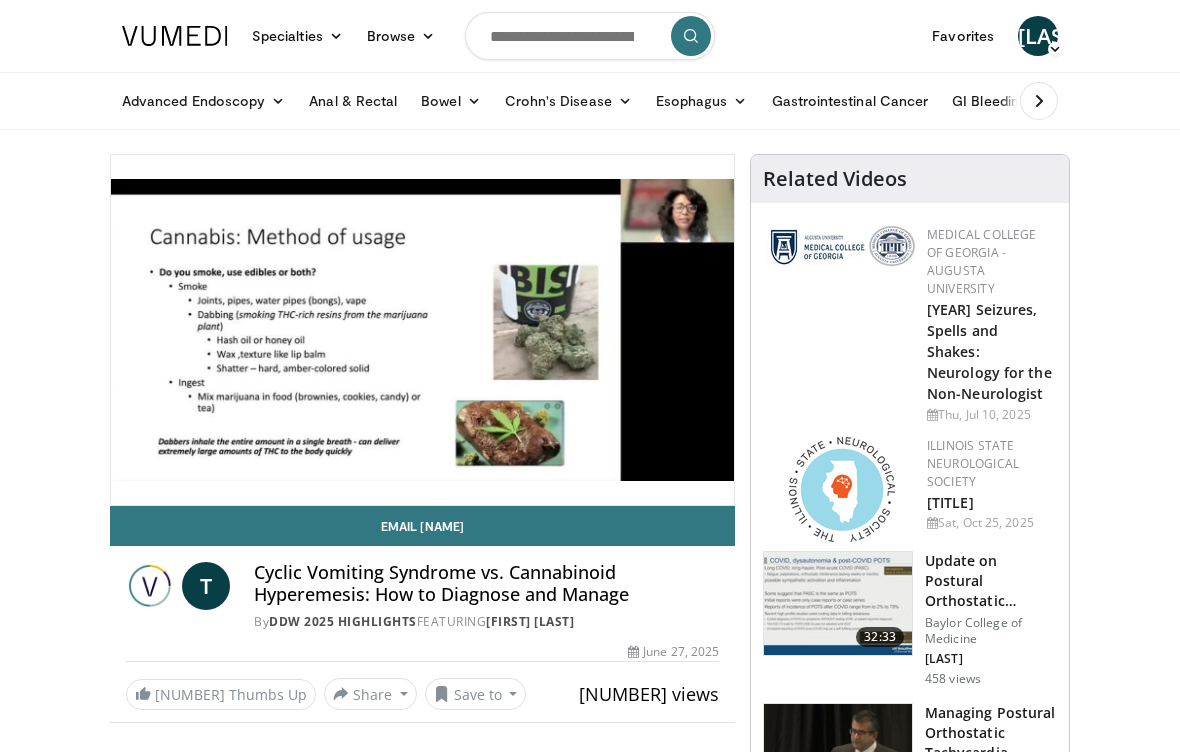 click on "Specialties
Adult & Family Medicine
Allergy, Asthma, Immunology
Anesthesiology
Cardiology
Dental
Dermatology
Endocrinology
Gastroenterology & Hepatology
General Surgery
Hematology & Oncology
Infectious Disease
Nephrology
Neurology
Neurosurgery
Obstetrics & Gynecology
Ophthalmology
Oral Maxillofacial
Orthopaedics
Otolaryngology
Pediatrics
Plastic Surgery
Podiatry
Psychiatry
Pulmonology
Radiation Oncology
Radiology
Rheumatology
Urology
Browse
R" at bounding box center [590, 65] 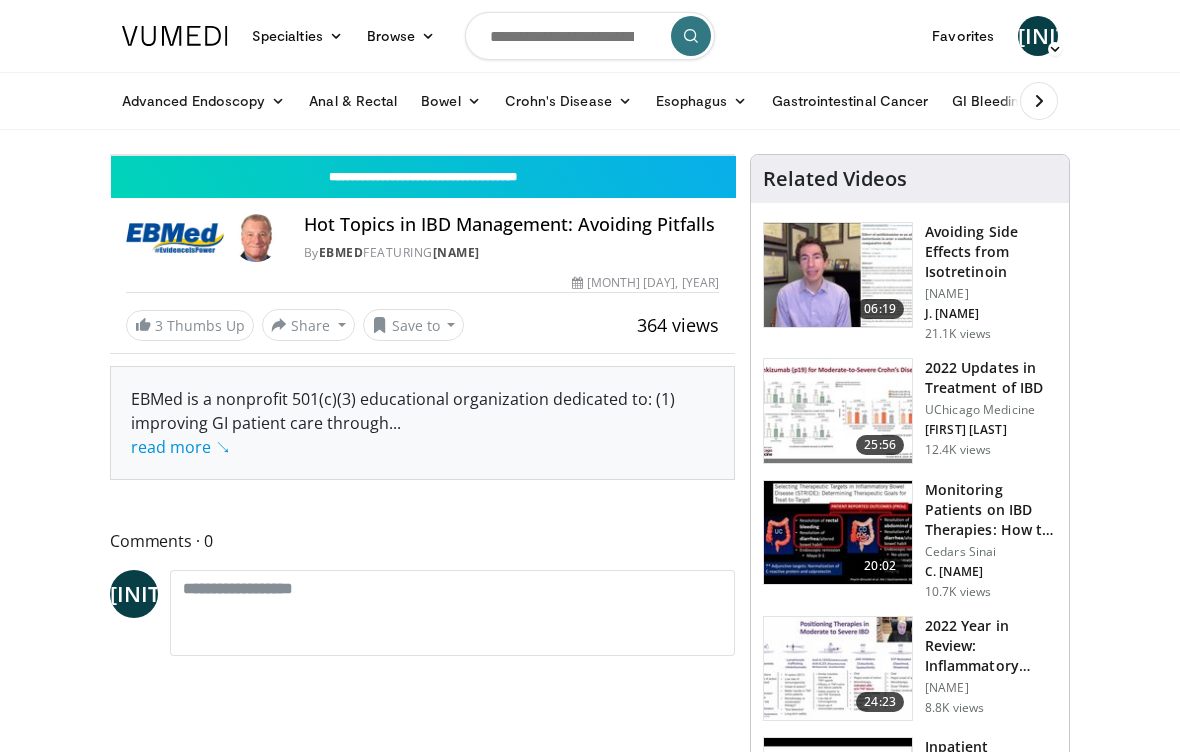 scroll, scrollTop: 0, scrollLeft: 0, axis: both 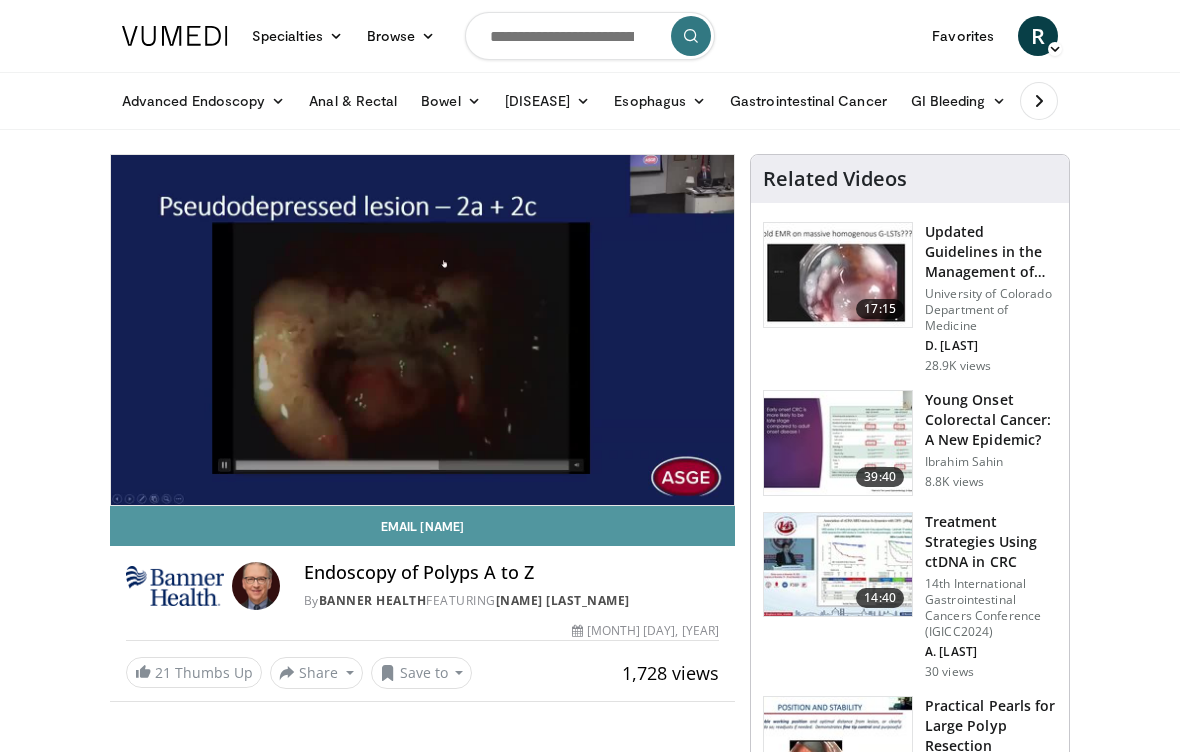 click on "Email
[NAME]" at bounding box center (422, 526) 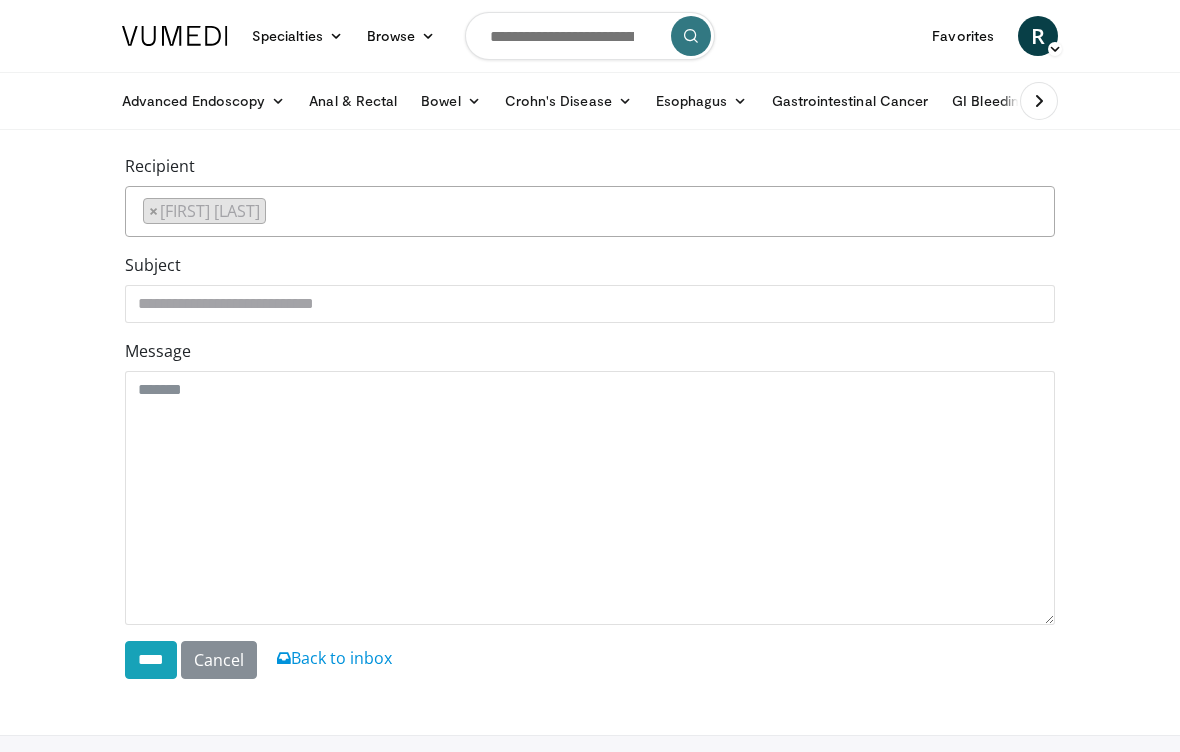 scroll, scrollTop: 0, scrollLeft: 0, axis: both 